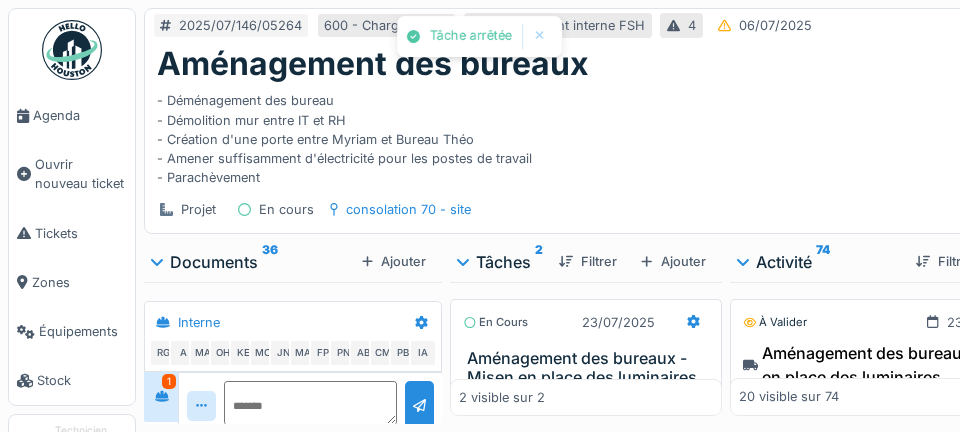 scroll, scrollTop: 0, scrollLeft: 0, axis: both 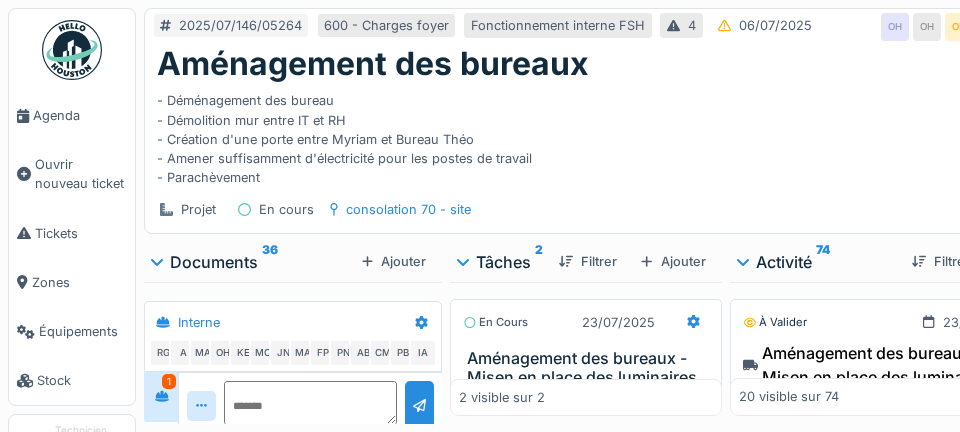 click on "Agenda" at bounding box center (80, 115) 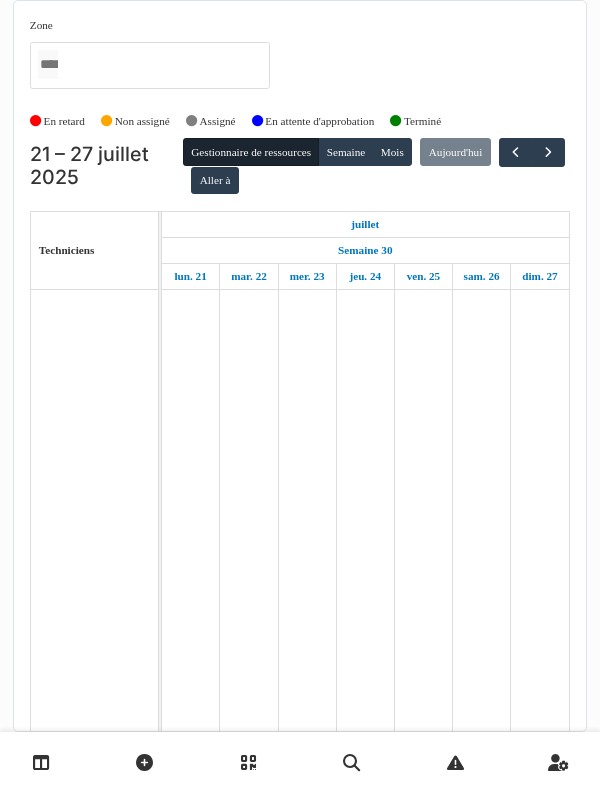 scroll, scrollTop: 0, scrollLeft: 0, axis: both 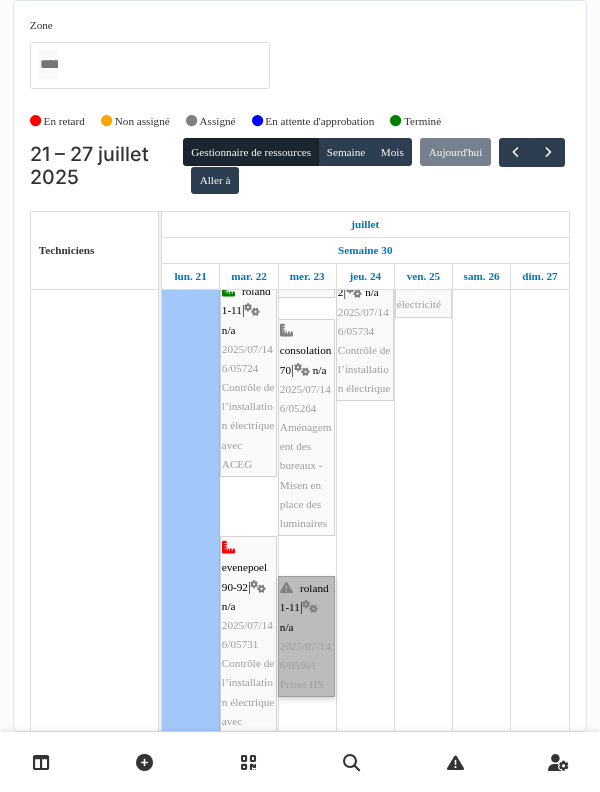 click on "roland 1-11
|     n/a
2025/07/146/05961
Prises HS" at bounding box center [306, 636] 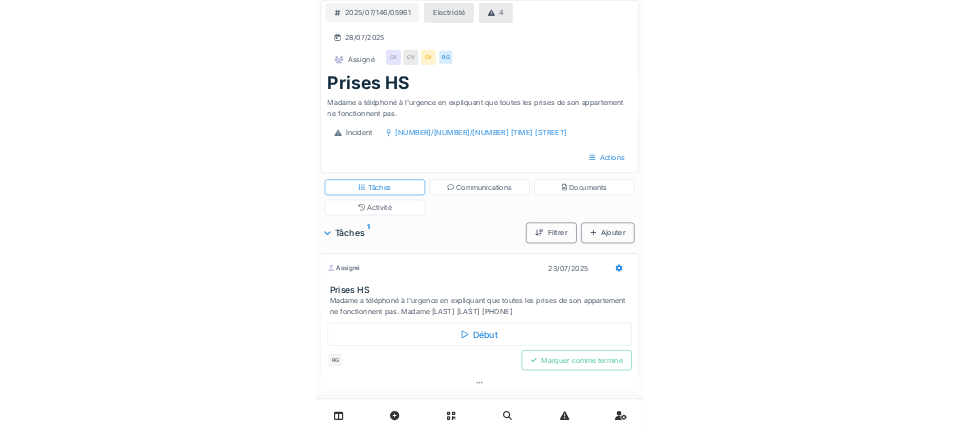 scroll, scrollTop: 0, scrollLeft: 0, axis: both 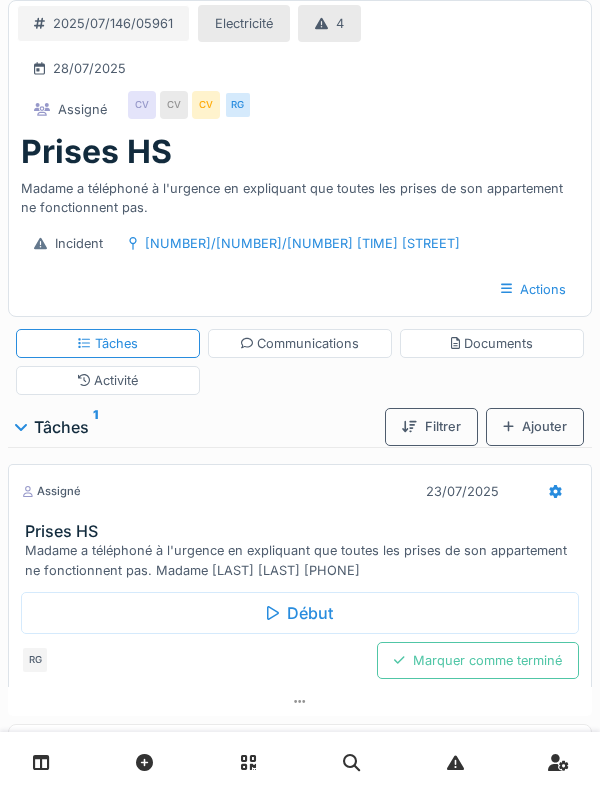 click on "Début" at bounding box center (300, 613) 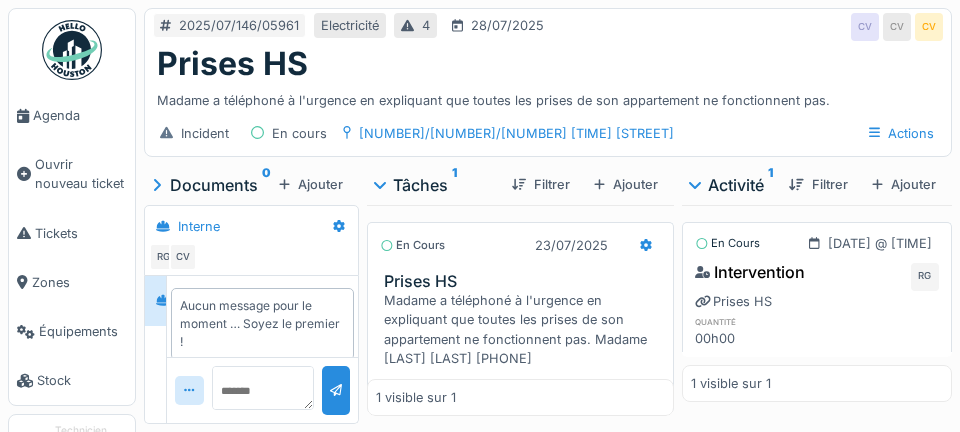 click at bounding box center (646, 245) 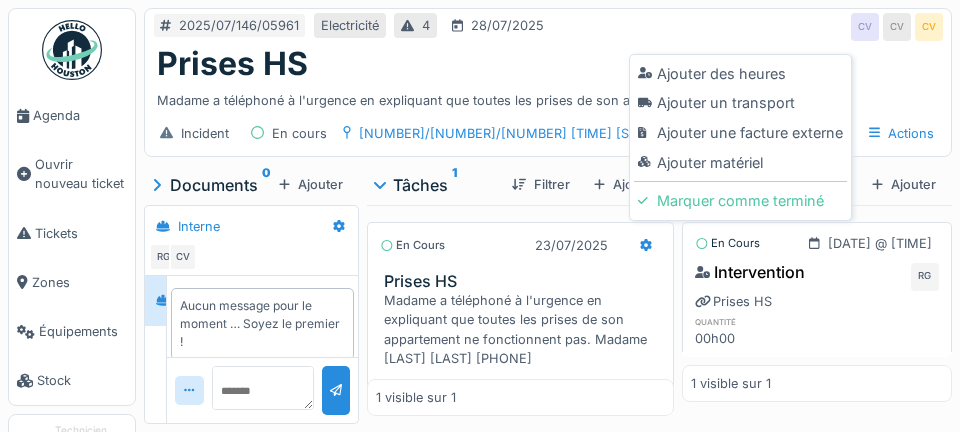 click on "Ajouter un transport" at bounding box center (740, 103) 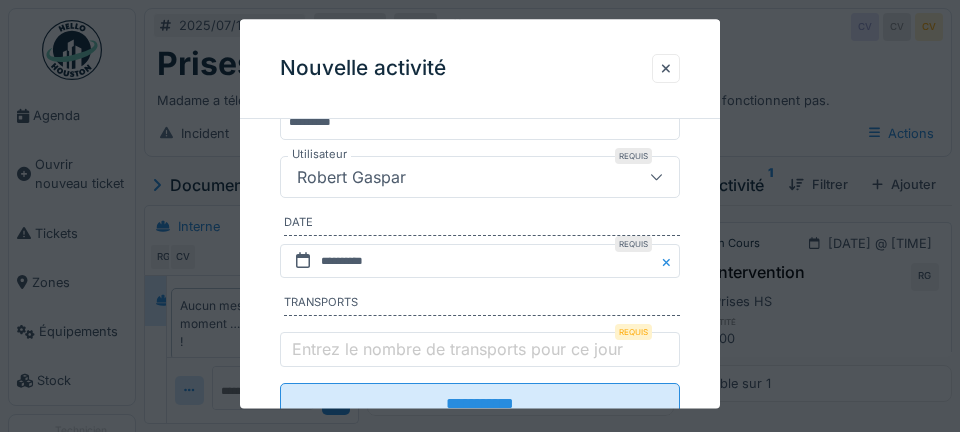 scroll, scrollTop: 379, scrollLeft: 0, axis: vertical 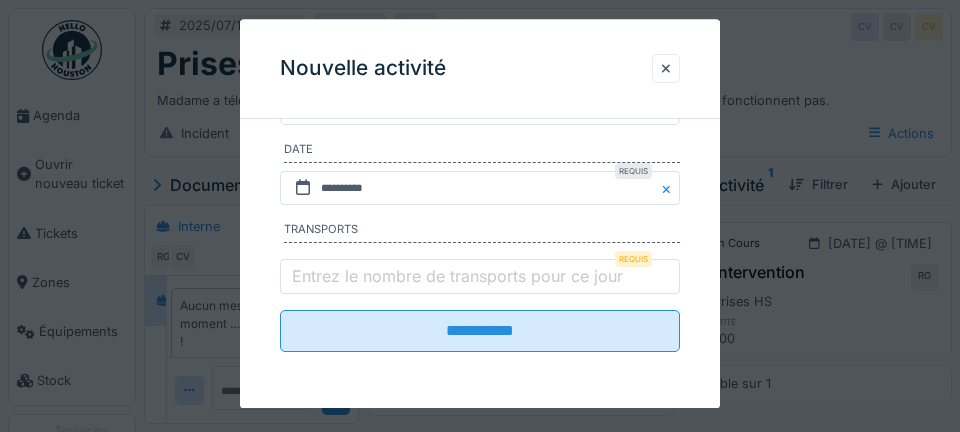 click on "Entrez le nombre de transports pour ce jour" at bounding box center (457, 276) 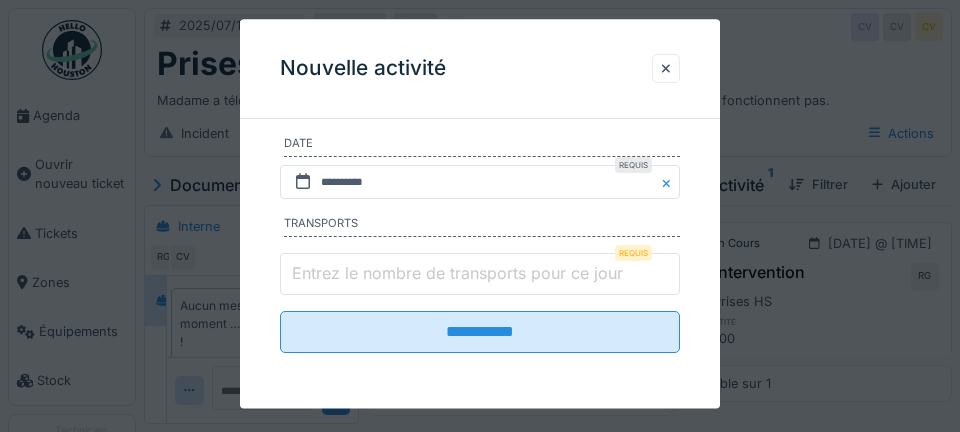 click on "Entrez le nombre de transports pour ce jour" at bounding box center (480, 275) 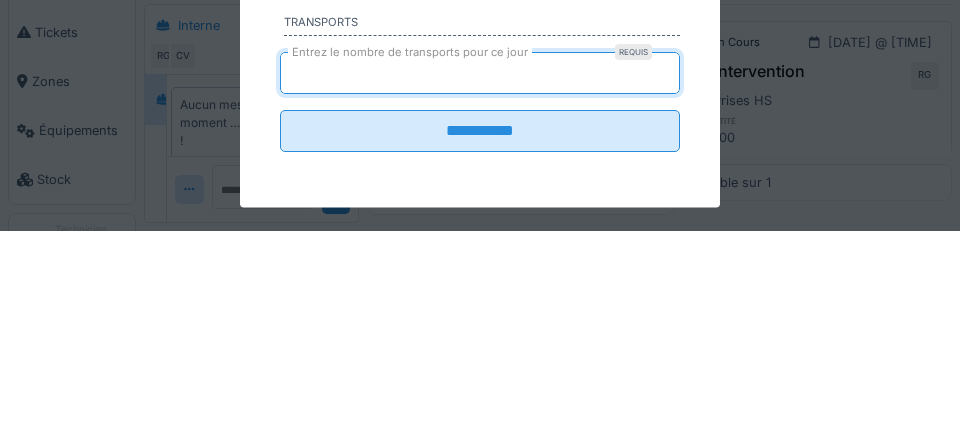 type on "*" 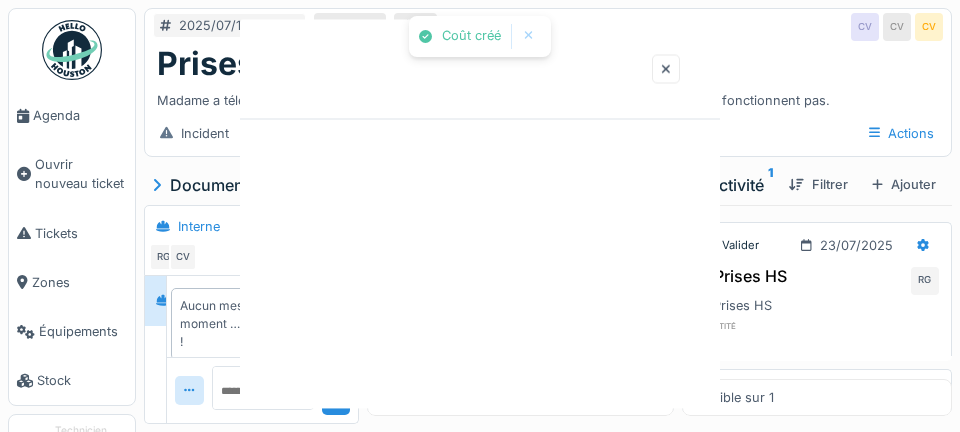 scroll, scrollTop: 0, scrollLeft: 0, axis: both 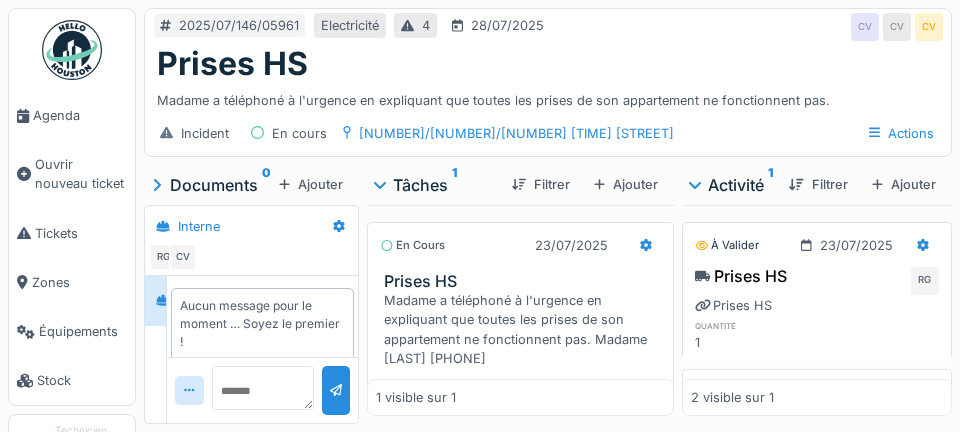 click at bounding box center (157, 185) 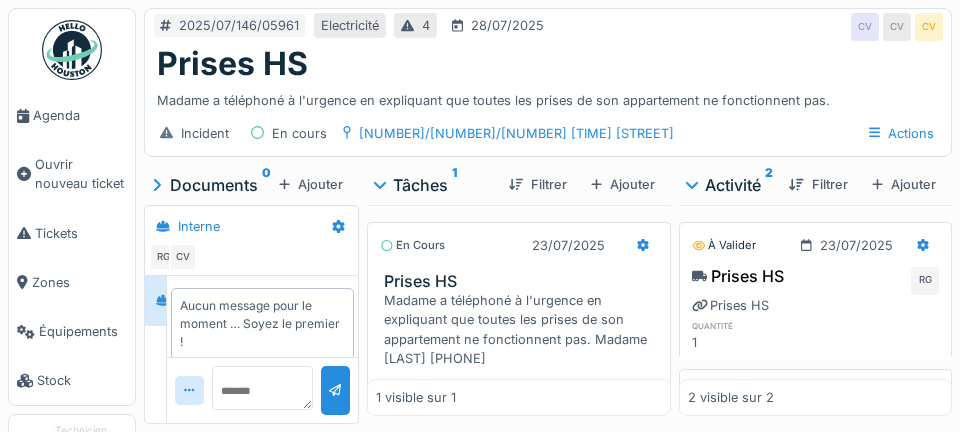 scroll, scrollTop: 48, scrollLeft: 0, axis: vertical 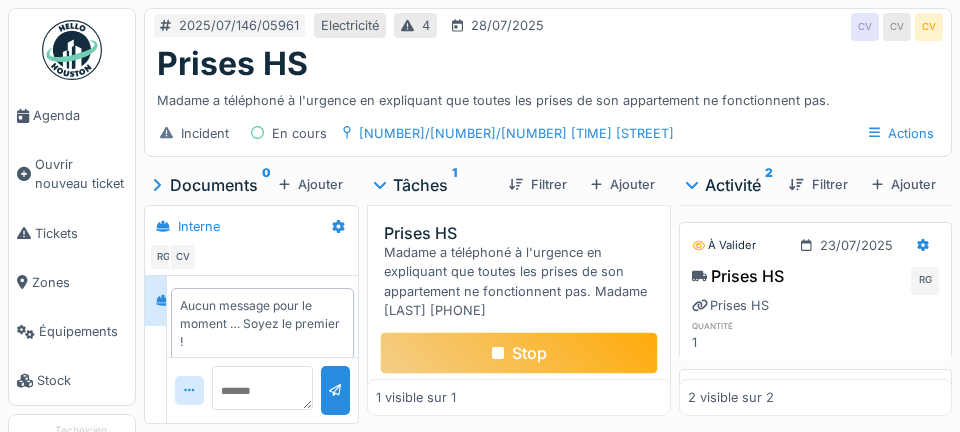 click on "Stop" at bounding box center [519, 353] 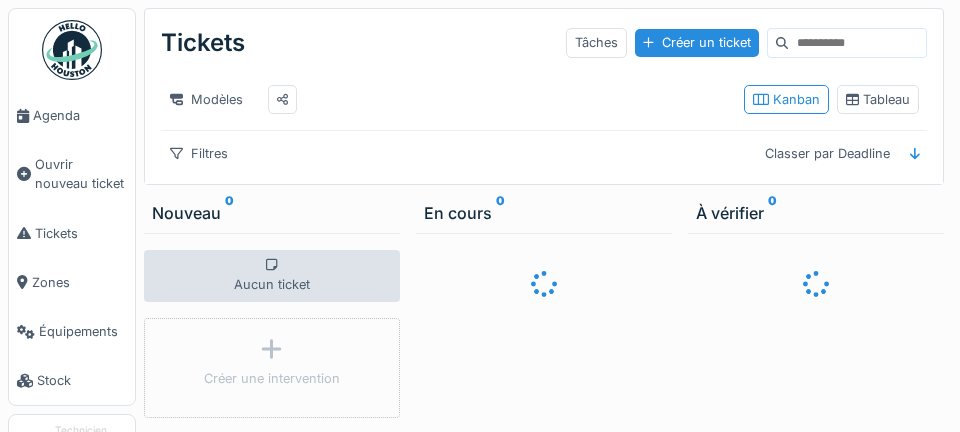 scroll, scrollTop: 0, scrollLeft: 0, axis: both 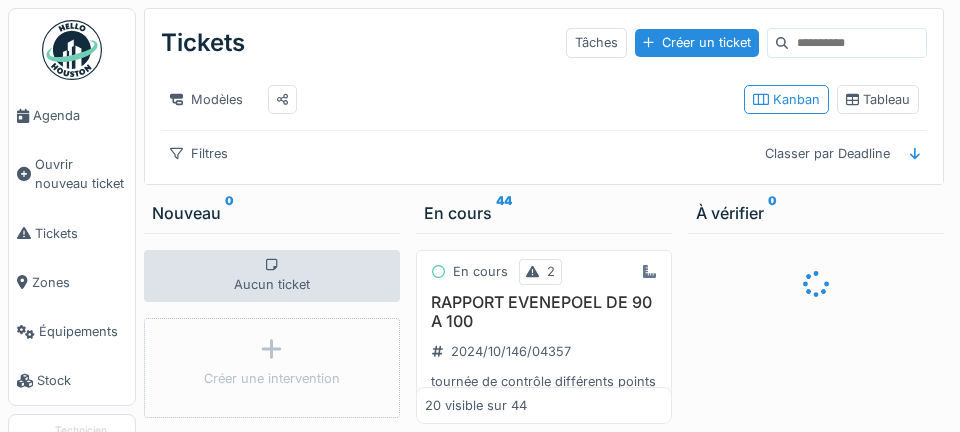 click on "Agenda" at bounding box center [80, 115] 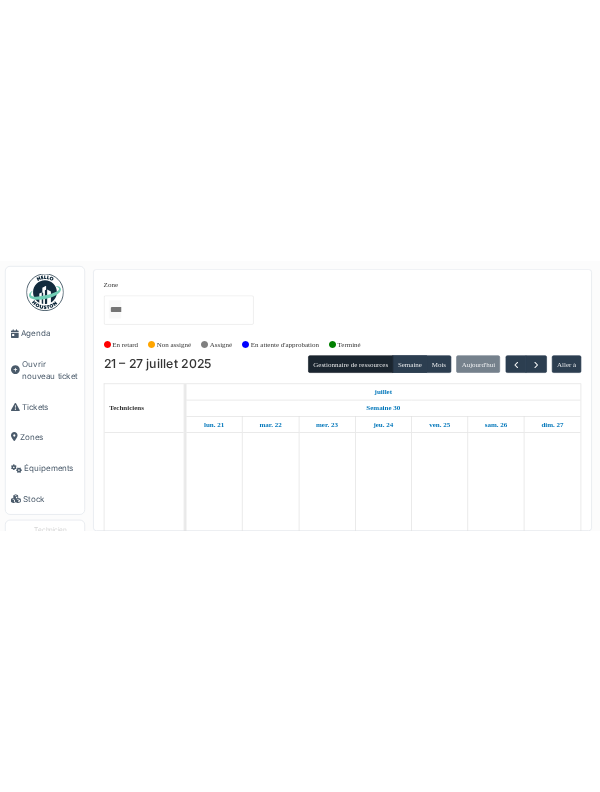scroll, scrollTop: 0, scrollLeft: 0, axis: both 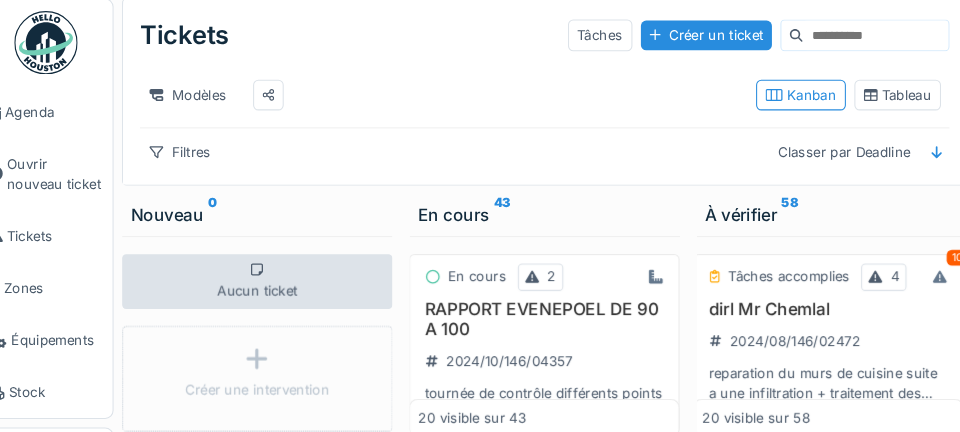 click on "Agenda" at bounding box center (80, 115) 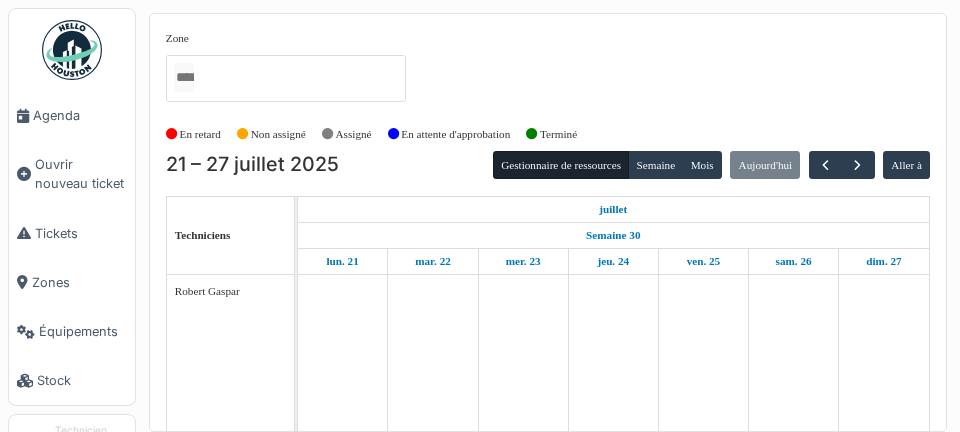 scroll, scrollTop: 0, scrollLeft: 0, axis: both 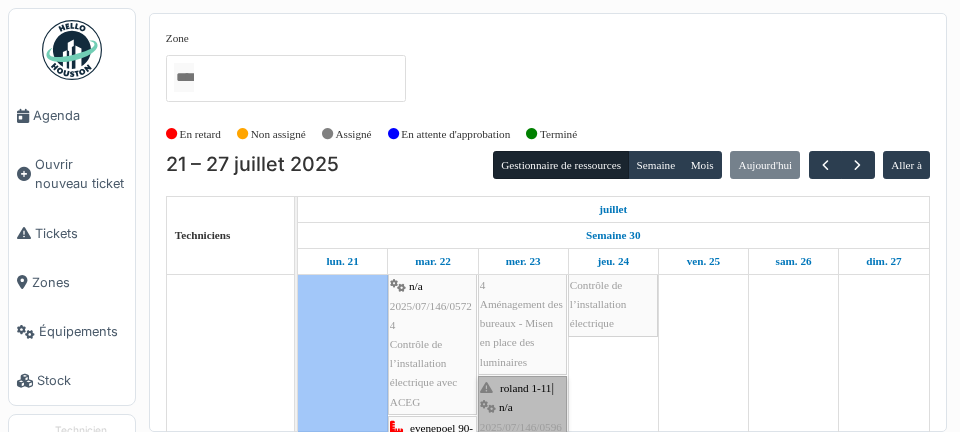 click on "roland 1-11
|     n/a
2025/07/146/05961
Prises HS" at bounding box center [522, 427] 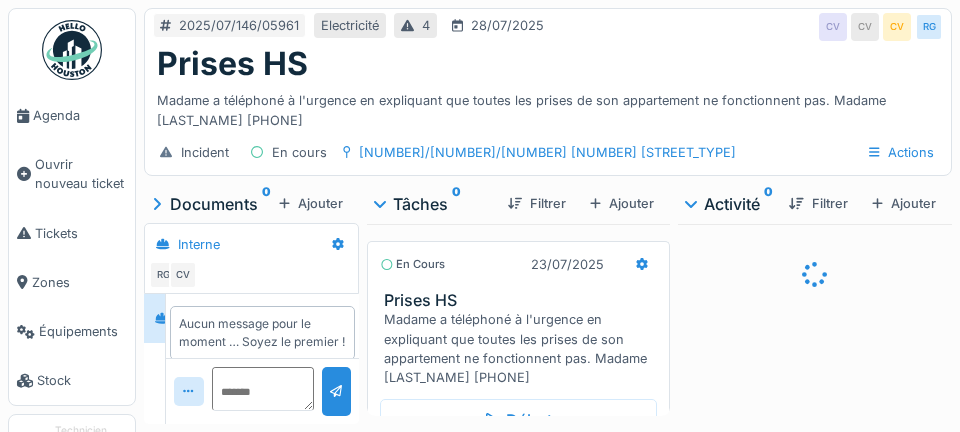 scroll, scrollTop: 0, scrollLeft: 0, axis: both 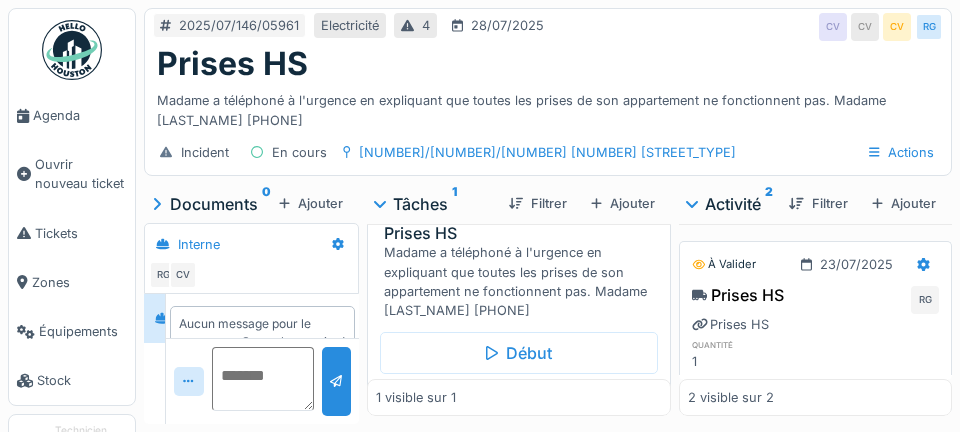 click at bounding box center [263, 379] 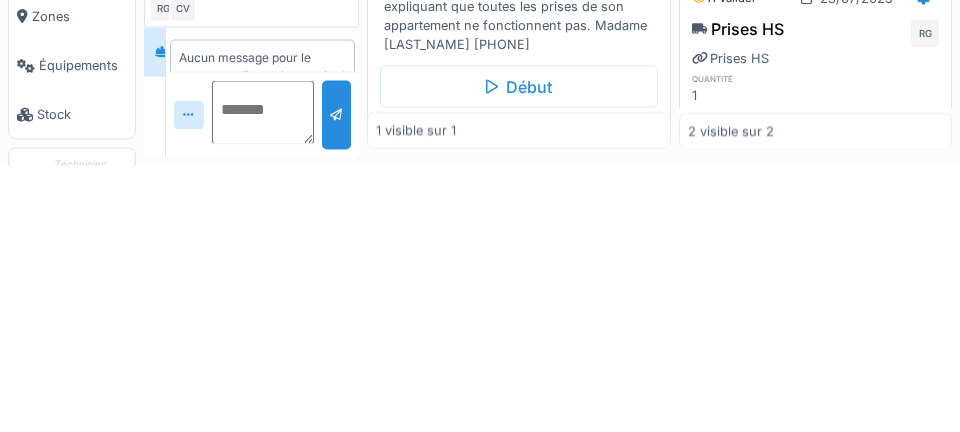scroll, scrollTop: 96, scrollLeft: 0, axis: vertical 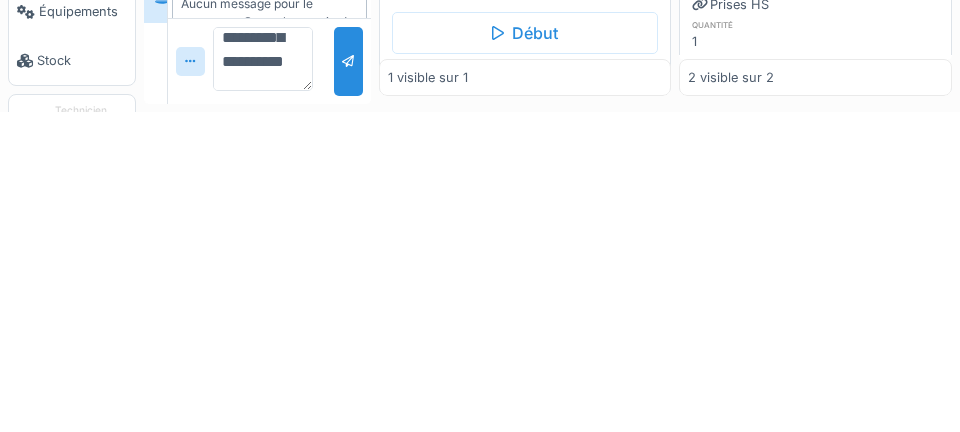 type on "**********" 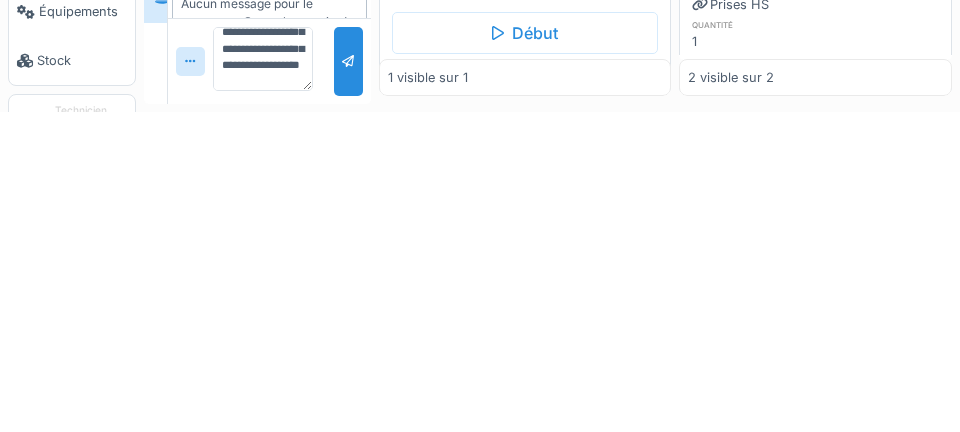 click at bounding box center [348, 381] 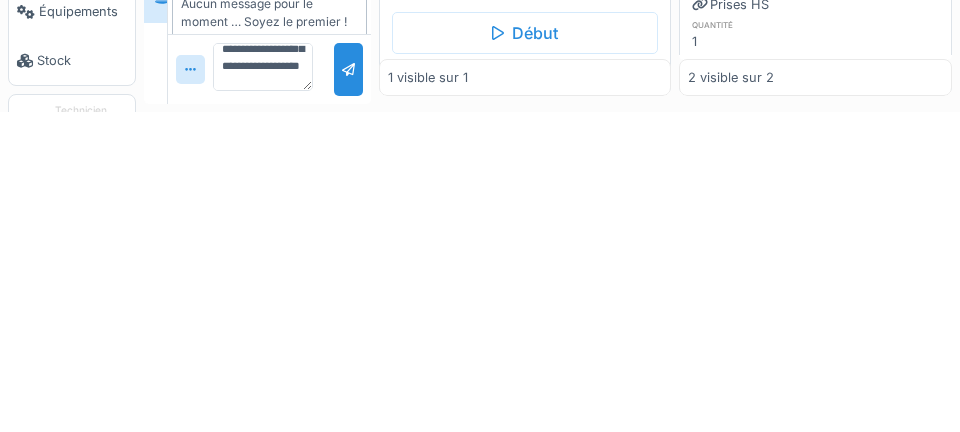 scroll, scrollTop: 0, scrollLeft: 0, axis: both 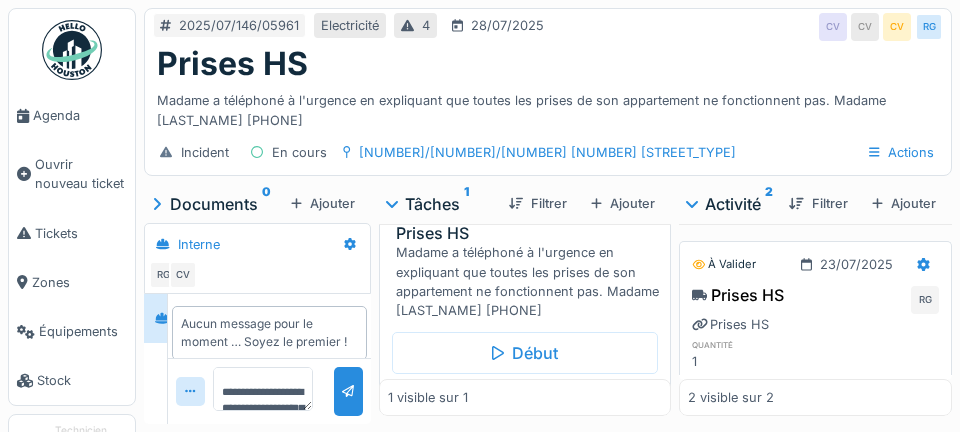 click on "Marquer comme terminé" at bounding box center [566, 395] 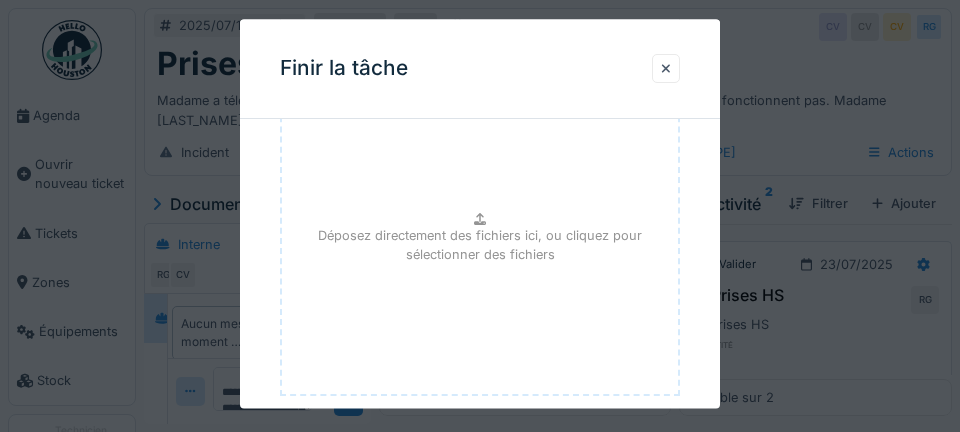 scroll, scrollTop: 328, scrollLeft: 0, axis: vertical 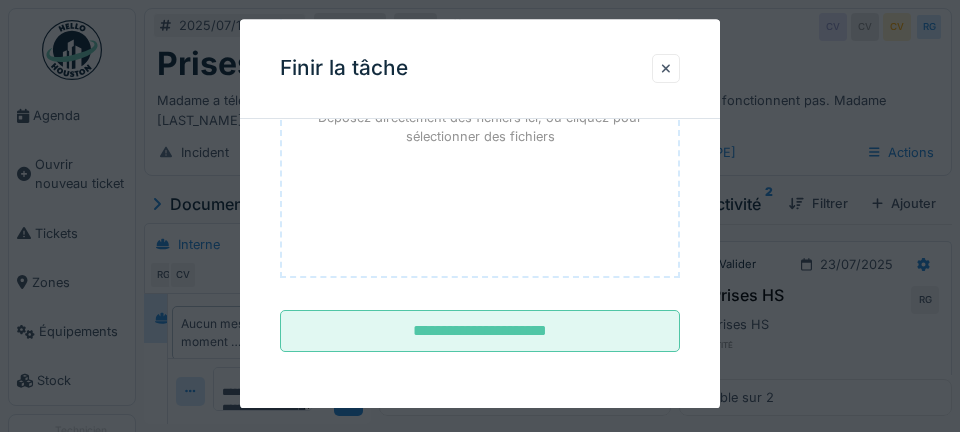 click on "**********" at bounding box center (480, 332) 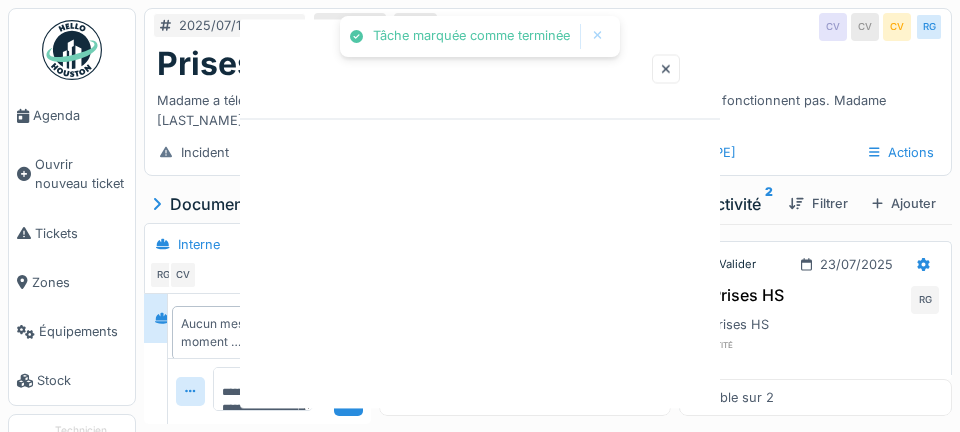 scroll, scrollTop: 0, scrollLeft: 0, axis: both 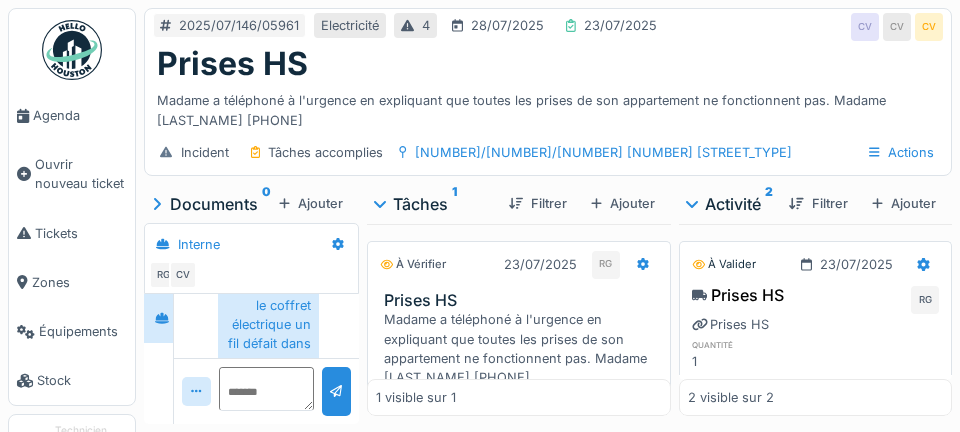 click on "Agenda" at bounding box center (80, 115) 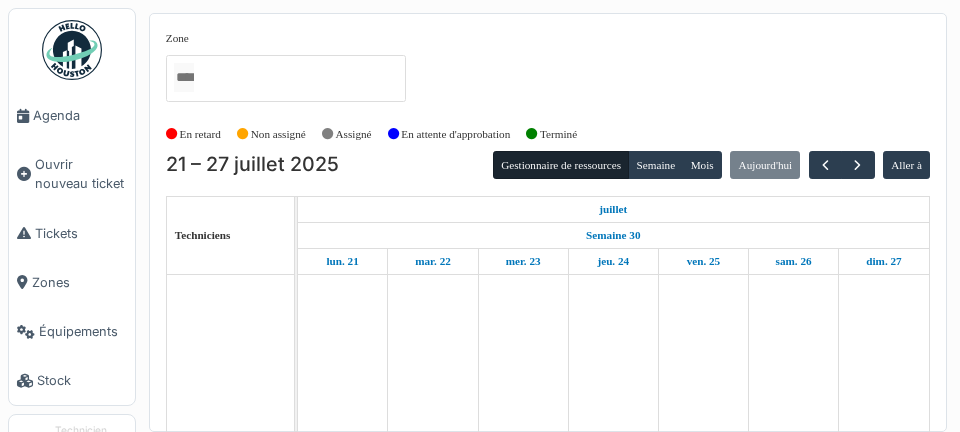 scroll, scrollTop: 0, scrollLeft: 0, axis: both 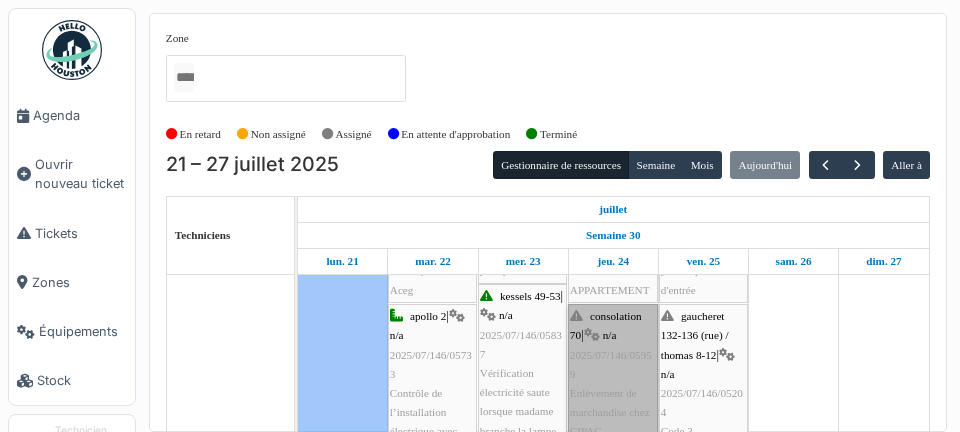 click on "consolation 70
|     n/a
2025/07/146/05959
Enlèvement de marchandise chez CIPAC" at bounding box center (613, 374) 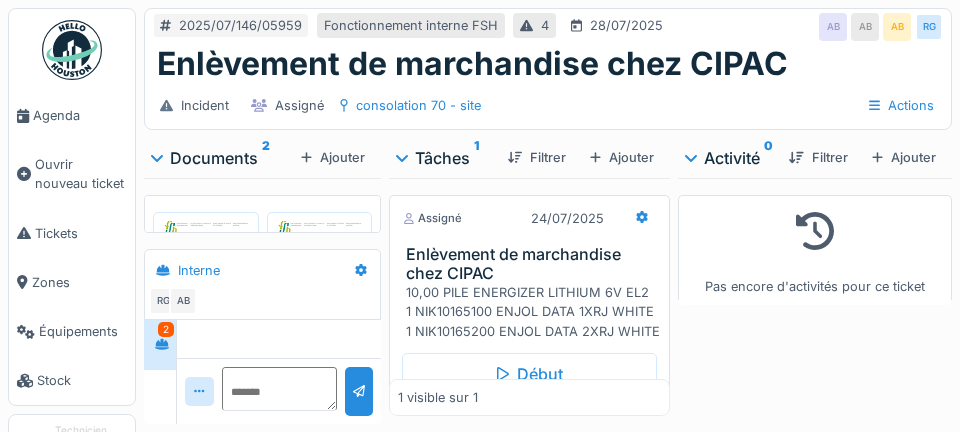 scroll, scrollTop: 0, scrollLeft: 0, axis: both 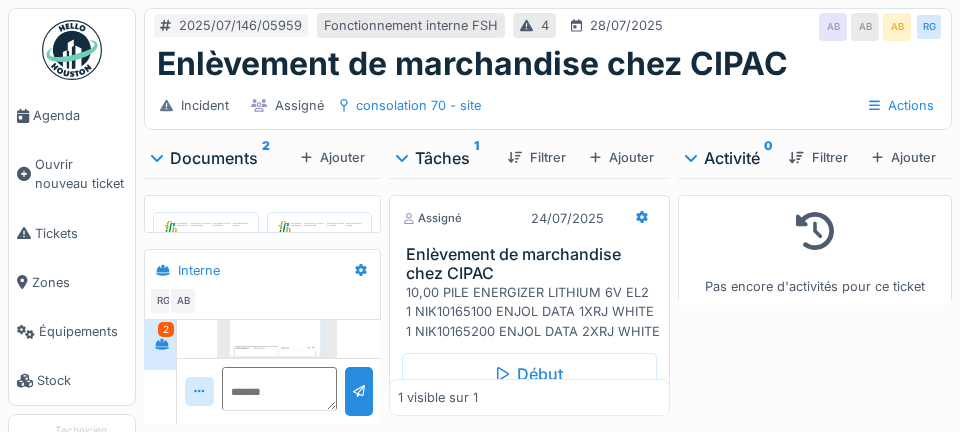 click on "Agenda" at bounding box center (80, 115) 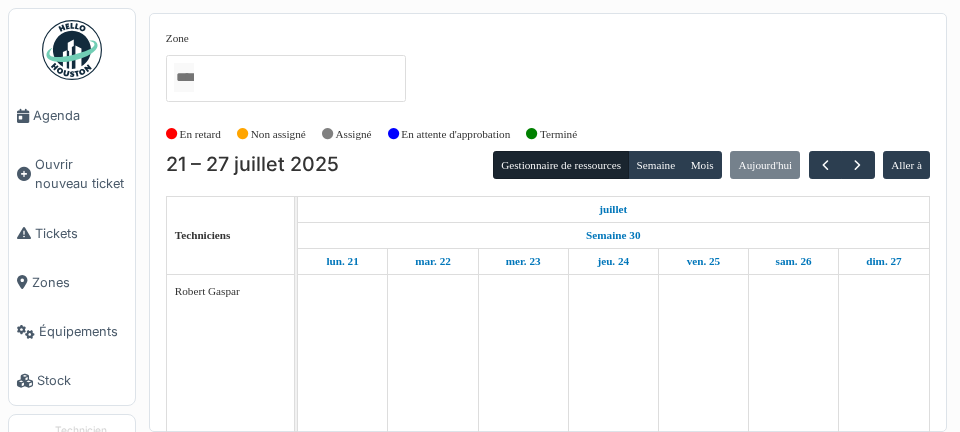 scroll, scrollTop: 0, scrollLeft: 0, axis: both 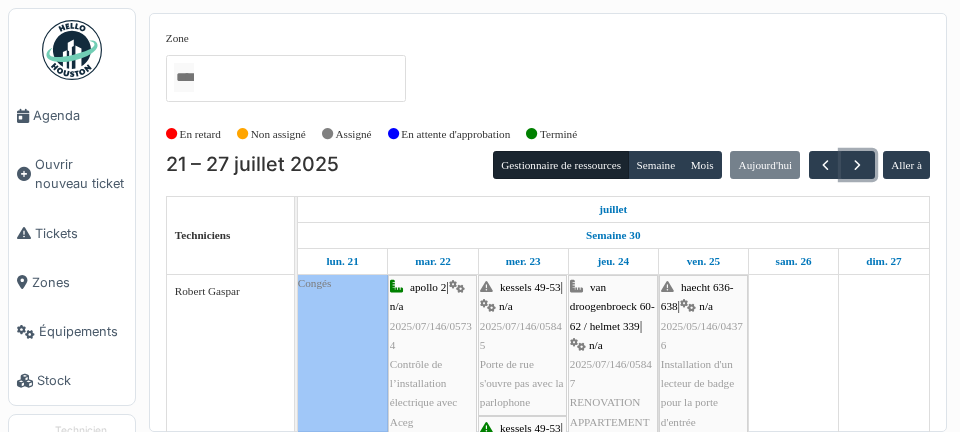 click at bounding box center (857, 165) 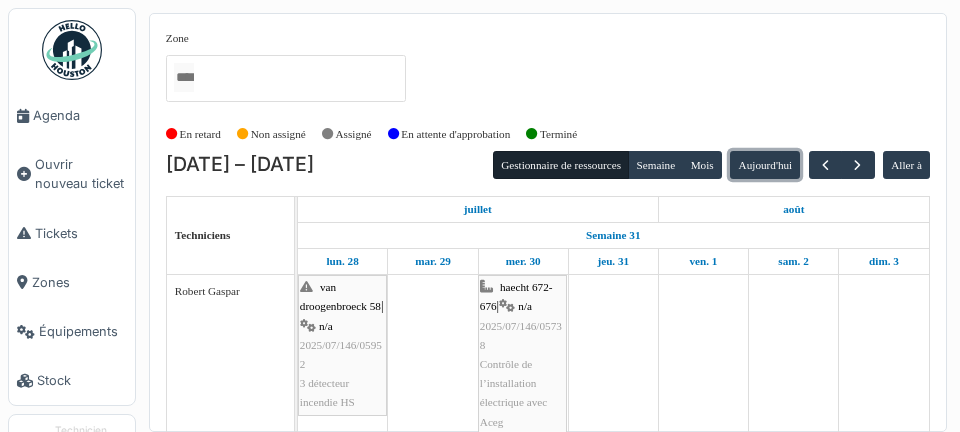 click on "Aujourd'hui" at bounding box center (765, 165) 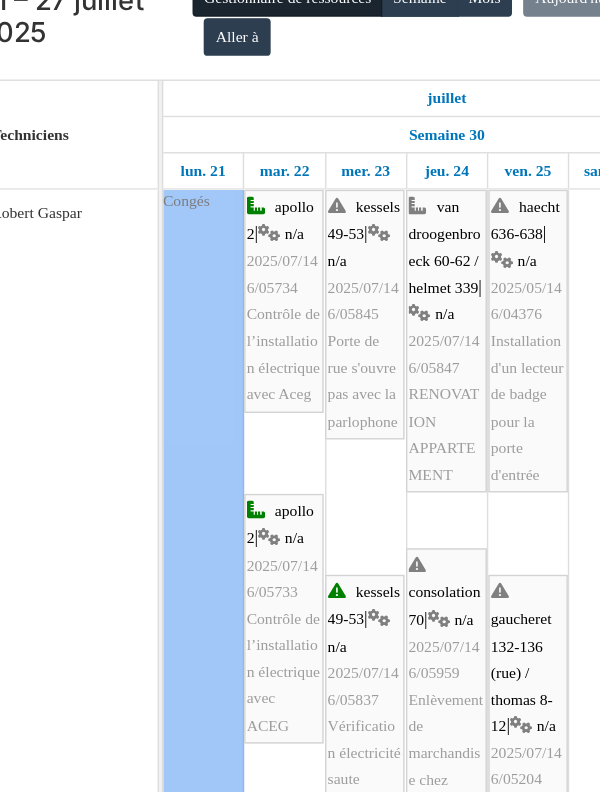 scroll, scrollTop: 0, scrollLeft: 0, axis: both 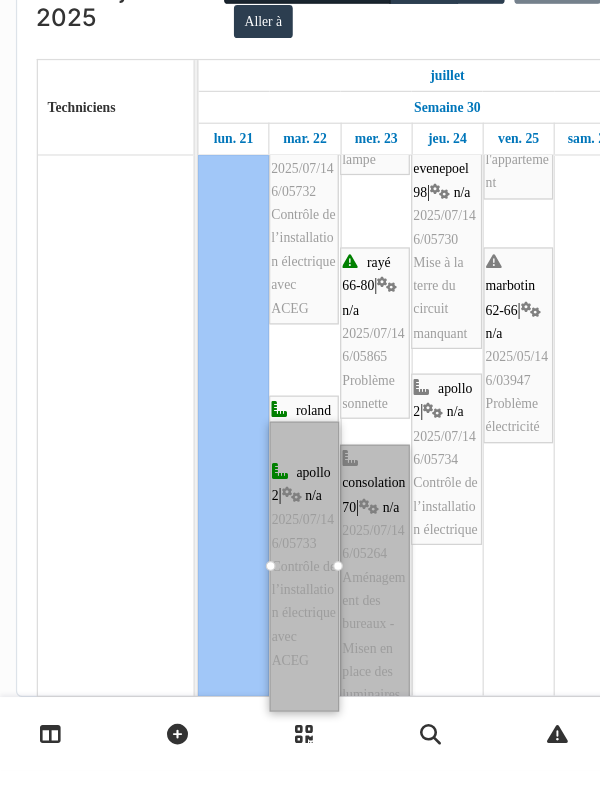click on "consolation 70
|     n/a
[DATE]/[NUMBER]/[NUMBER]
Aménagement des bureaux - Misen en place des luminaires" at bounding box center (306, 634) 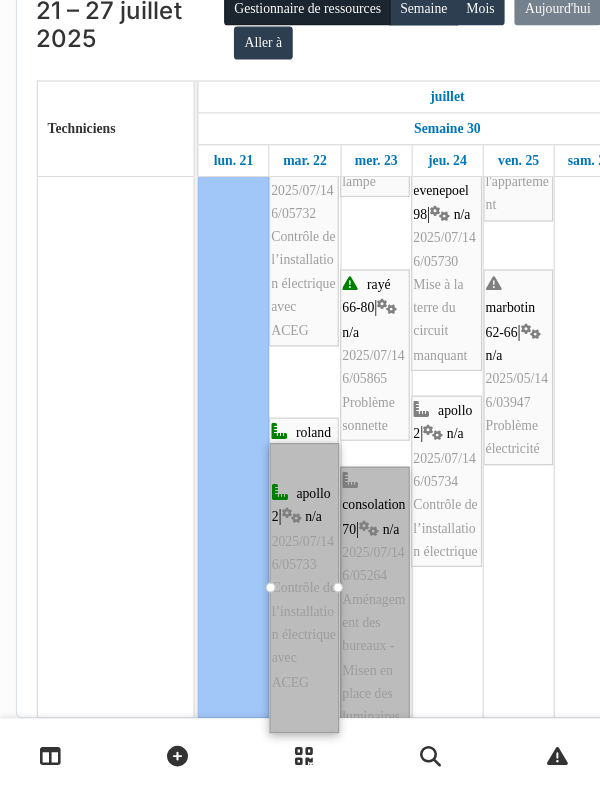 scroll, scrollTop: 0, scrollLeft: 0, axis: both 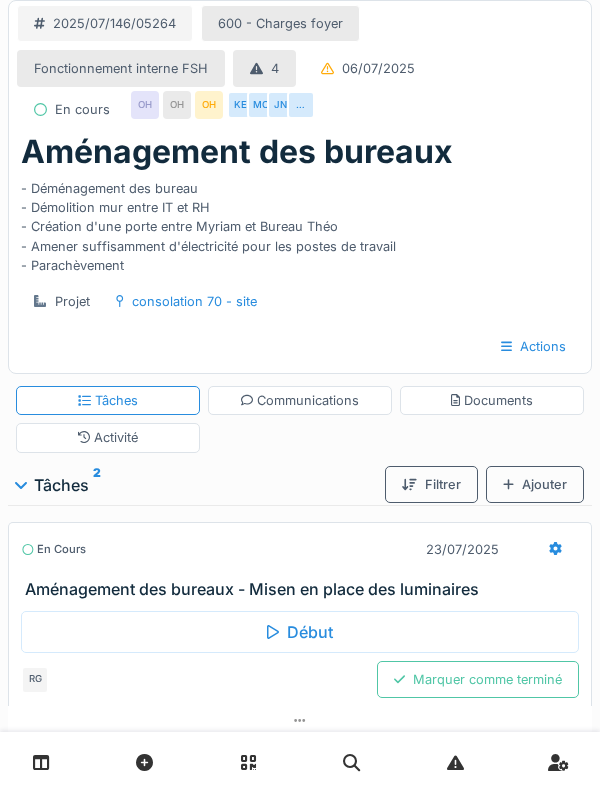click on "Début" at bounding box center [300, 632] 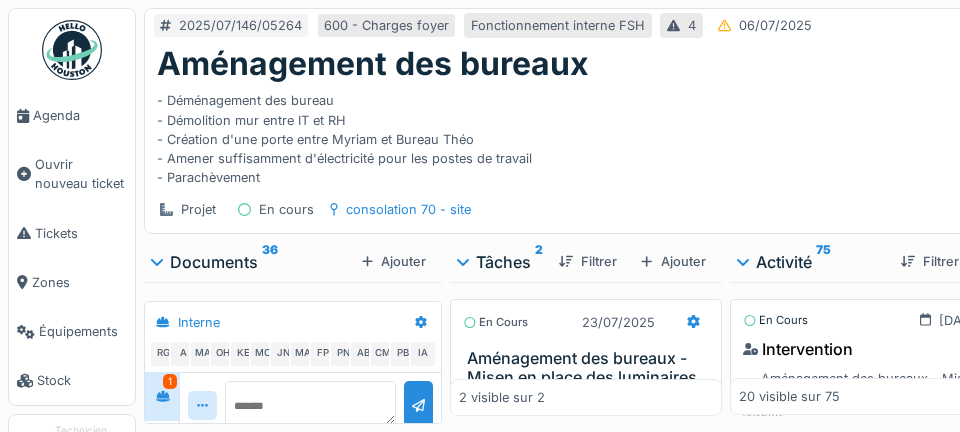 scroll, scrollTop: 794, scrollLeft: 0, axis: vertical 